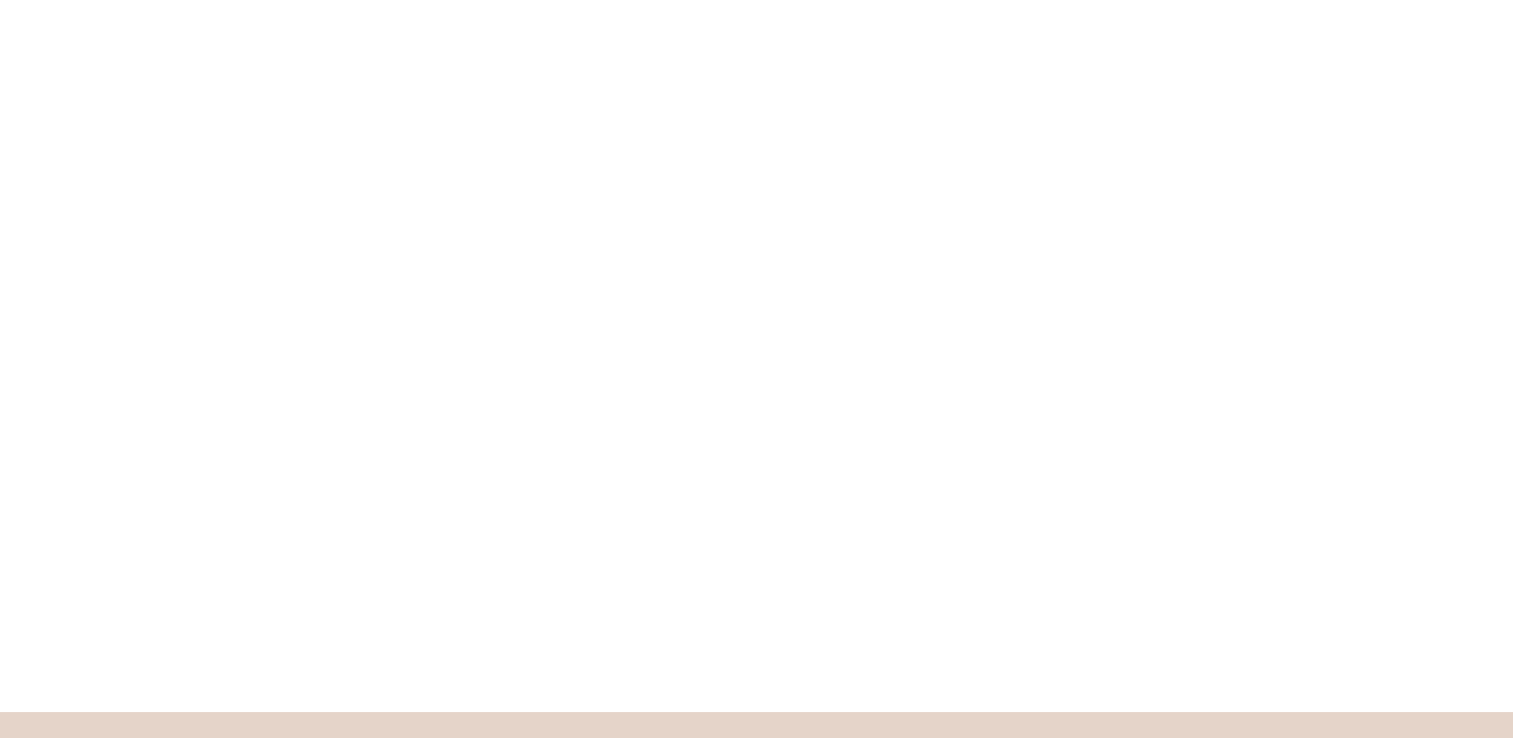 scroll, scrollTop: 1400, scrollLeft: 0, axis: vertical 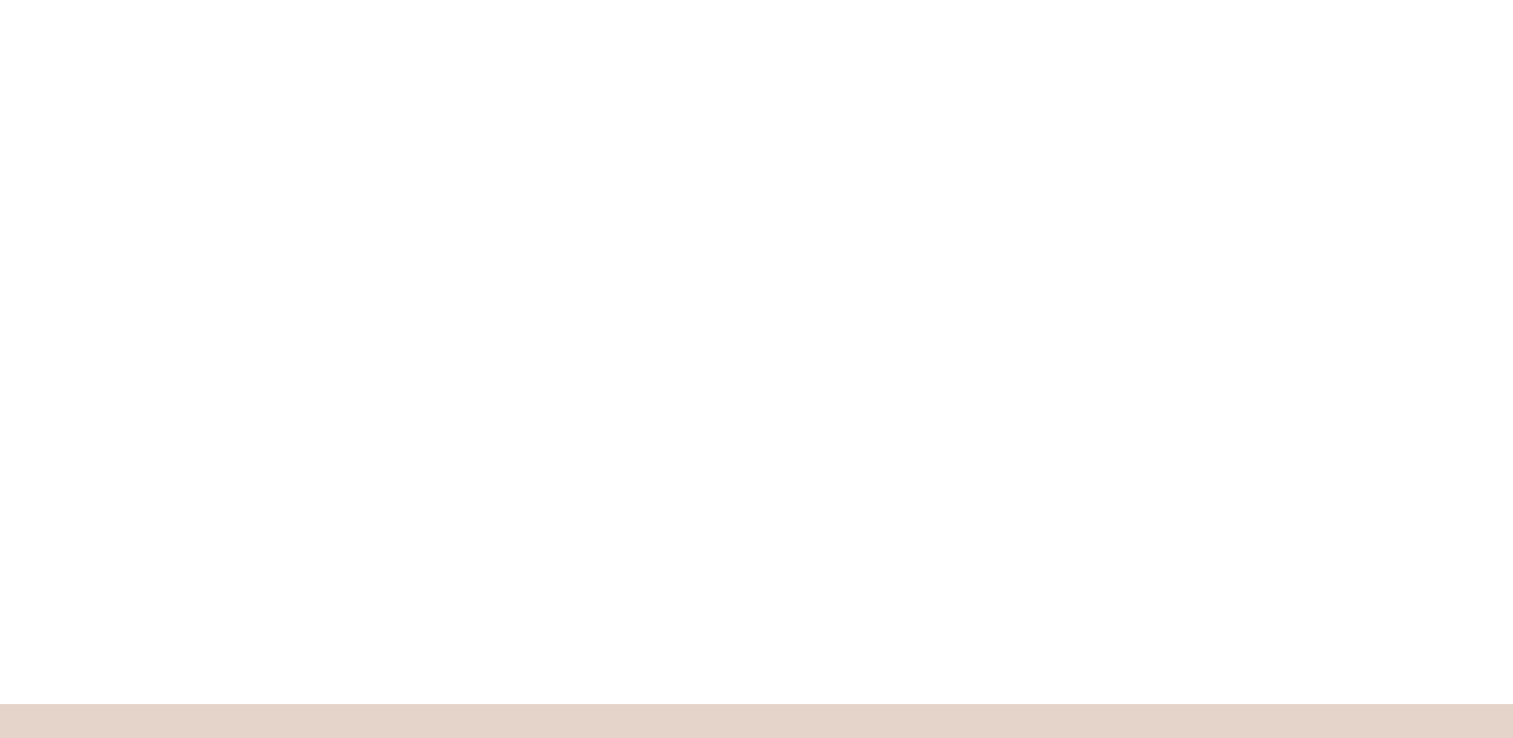 click on "See Our Design Work" at bounding box center (351, 1724) 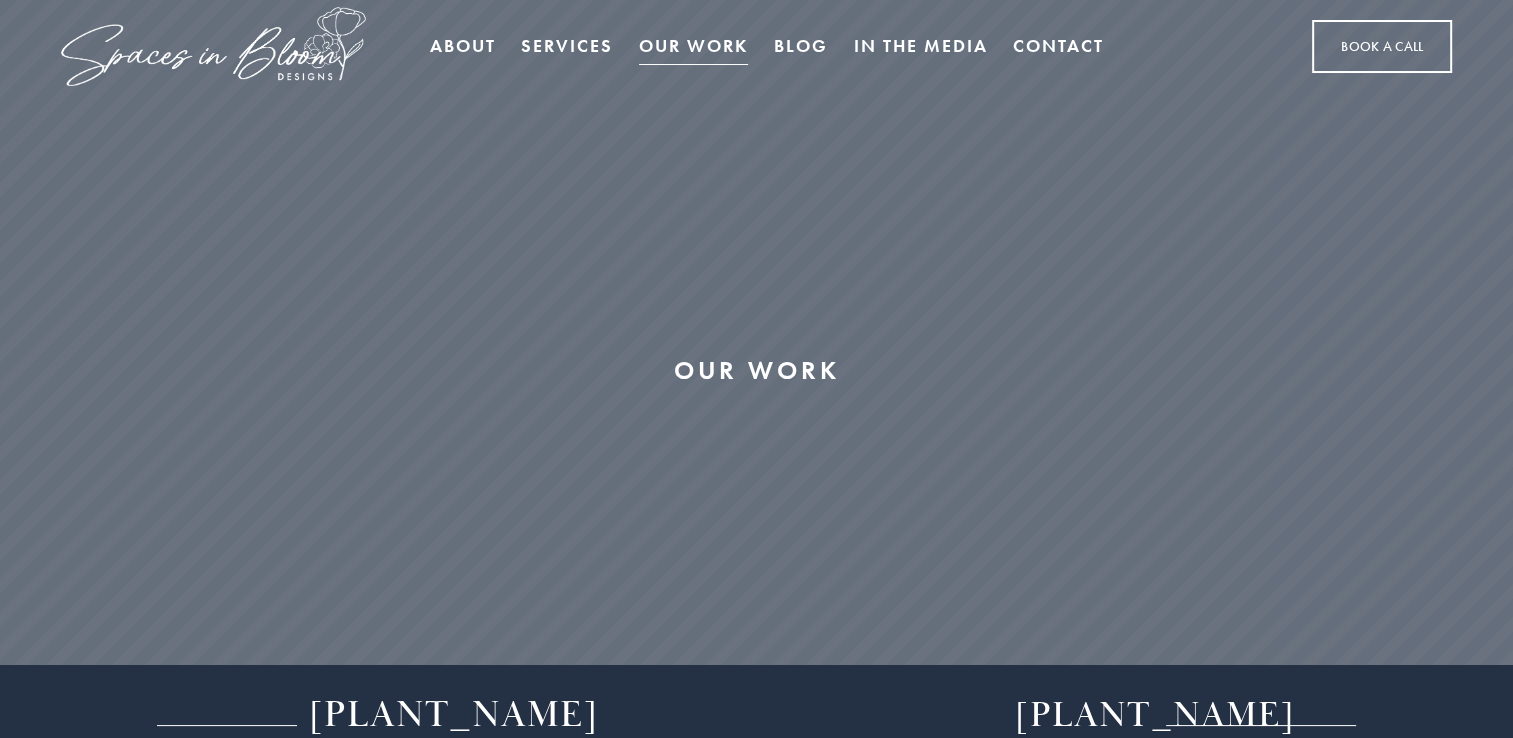 scroll, scrollTop: 0, scrollLeft: 0, axis: both 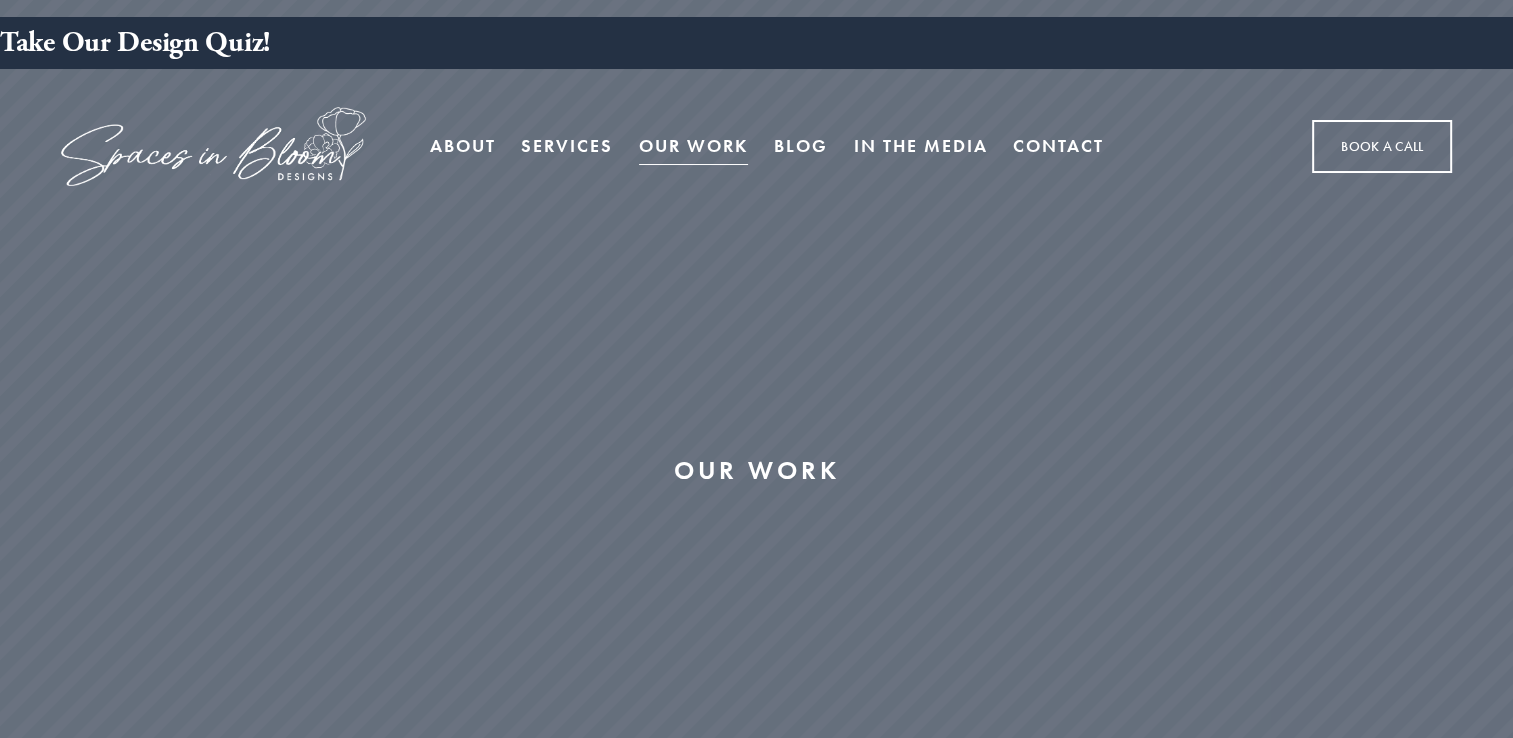click on "OUR WORK" at bounding box center (757, 471) 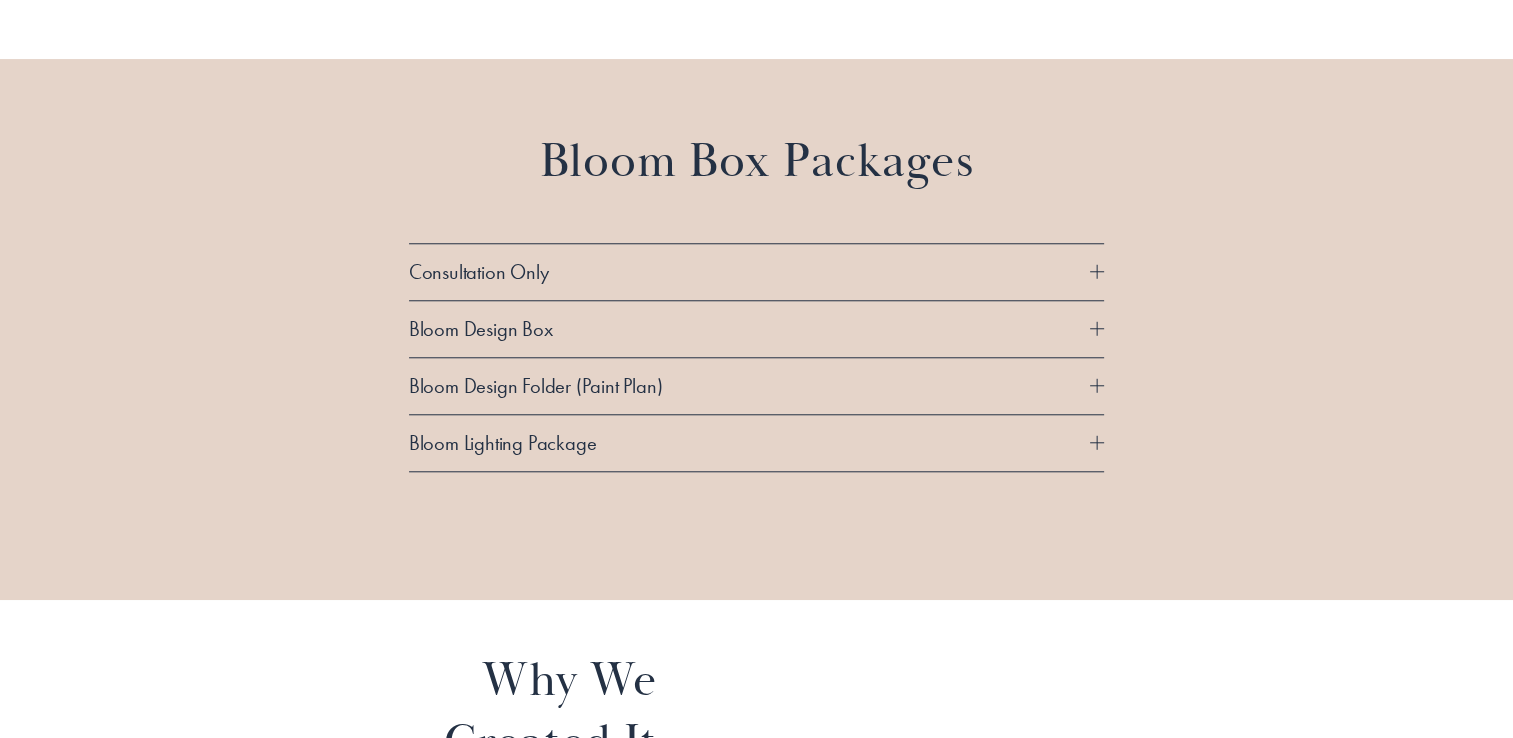 scroll, scrollTop: 1800, scrollLeft: 0, axis: vertical 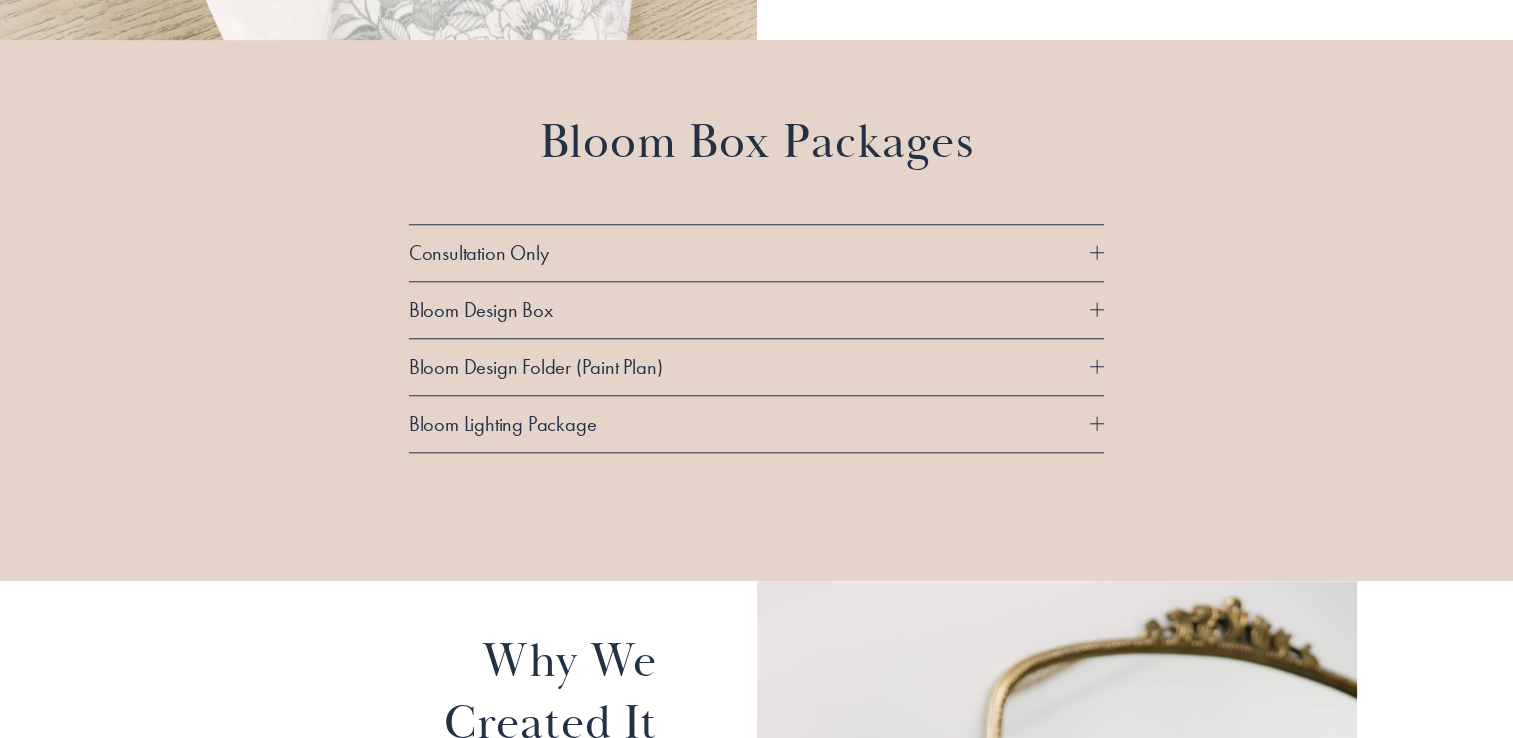 click on "Consultation Only" at bounding box center (756, 253) 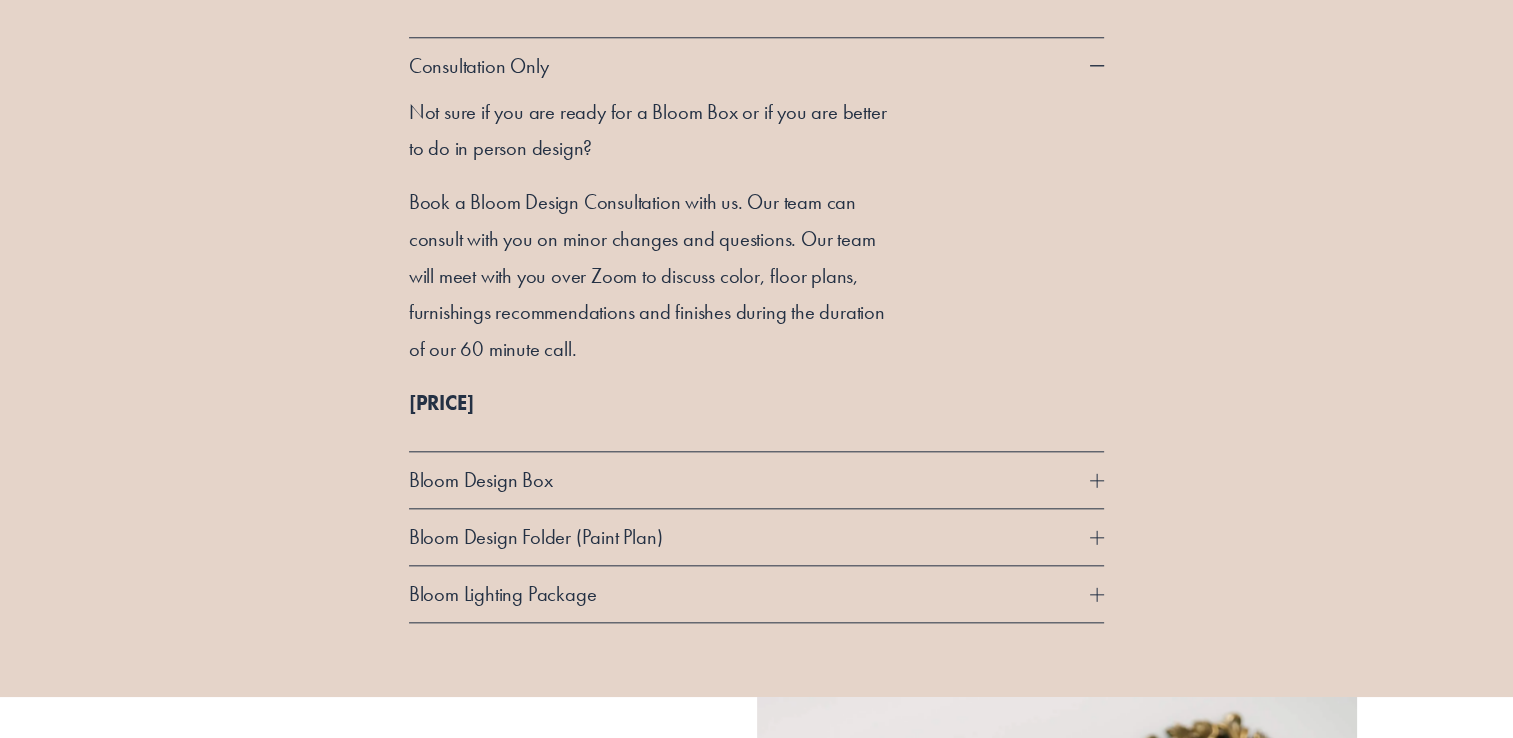 scroll, scrollTop: 2100, scrollLeft: 0, axis: vertical 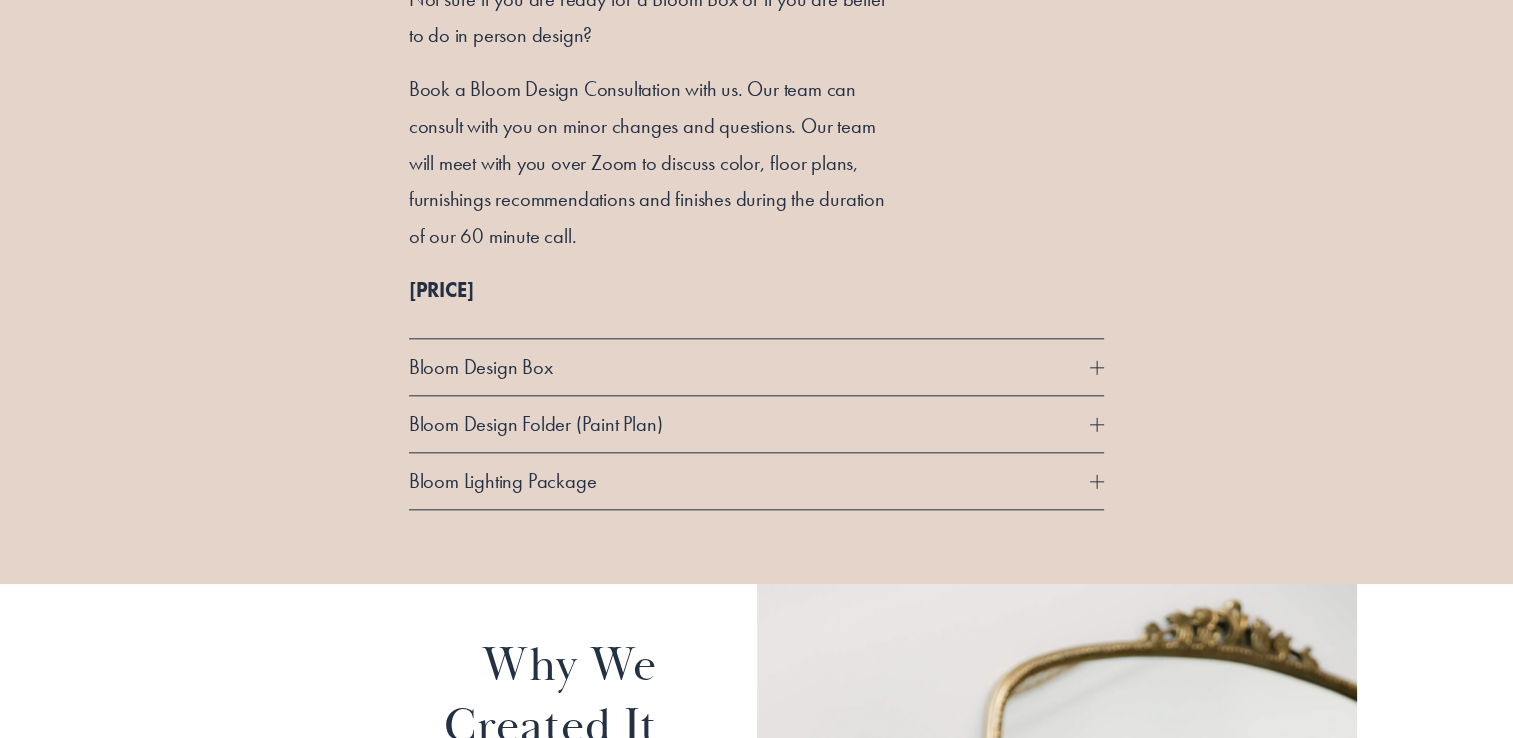 click at bounding box center (1097, 367) 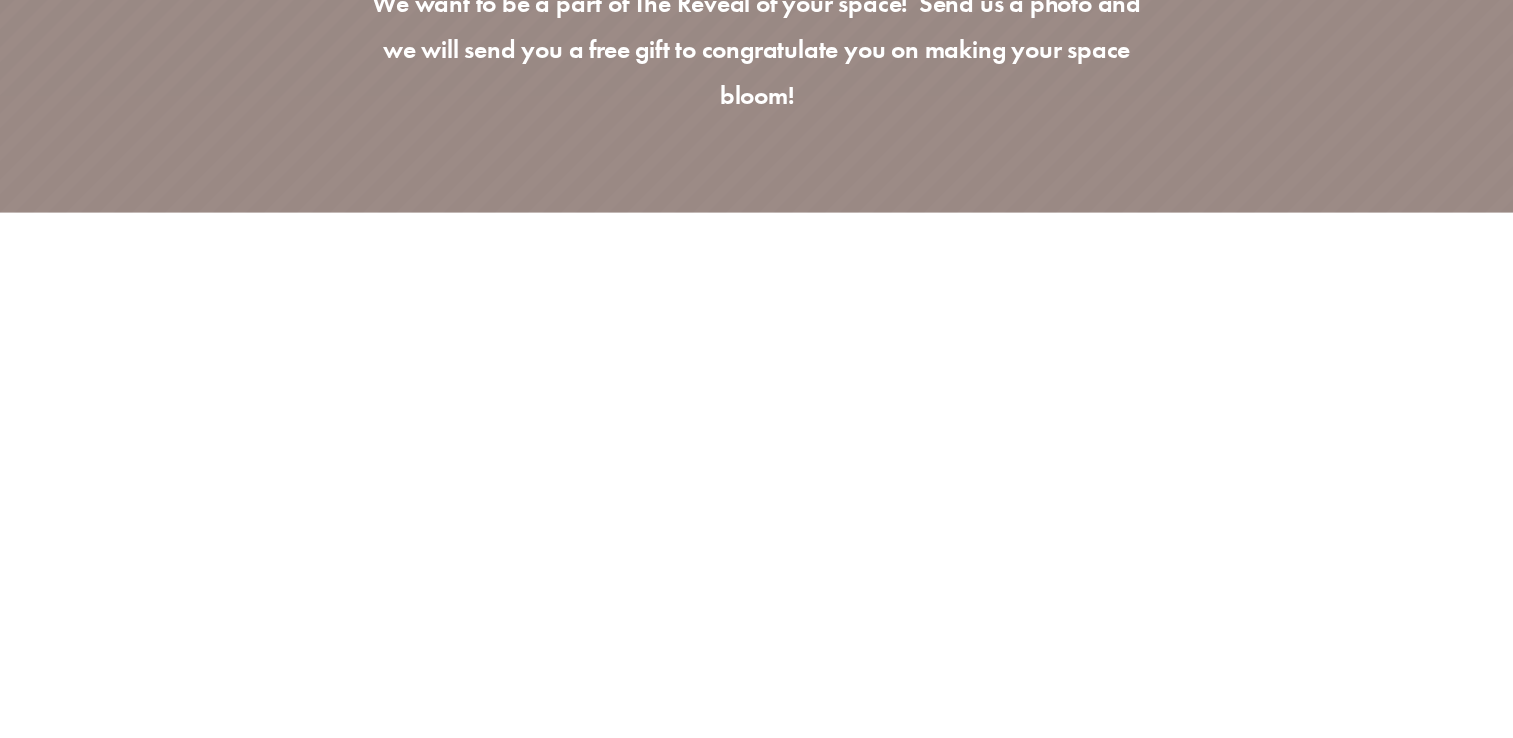 scroll, scrollTop: 6400, scrollLeft: 0, axis: vertical 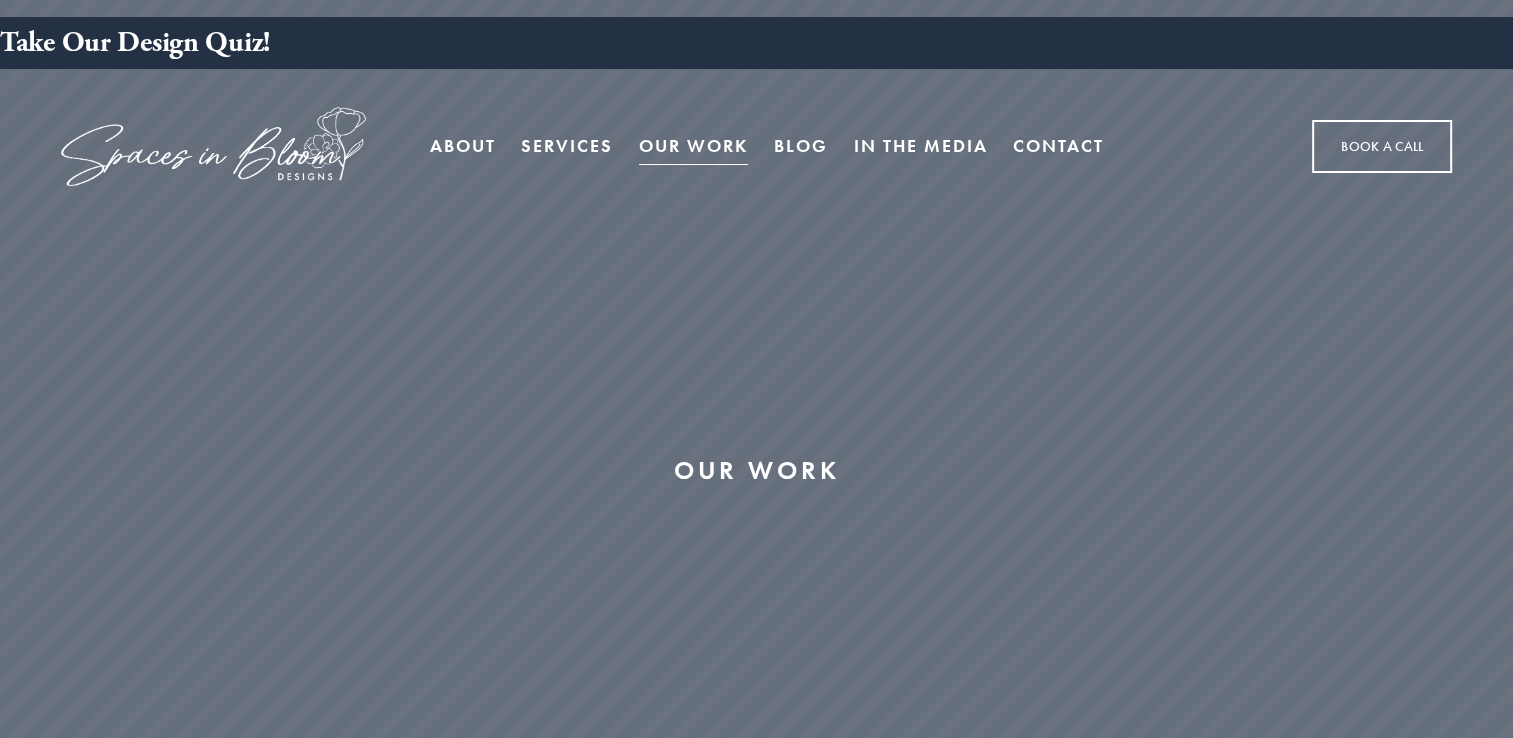 click on "OUR WORK" at bounding box center [756, 493] 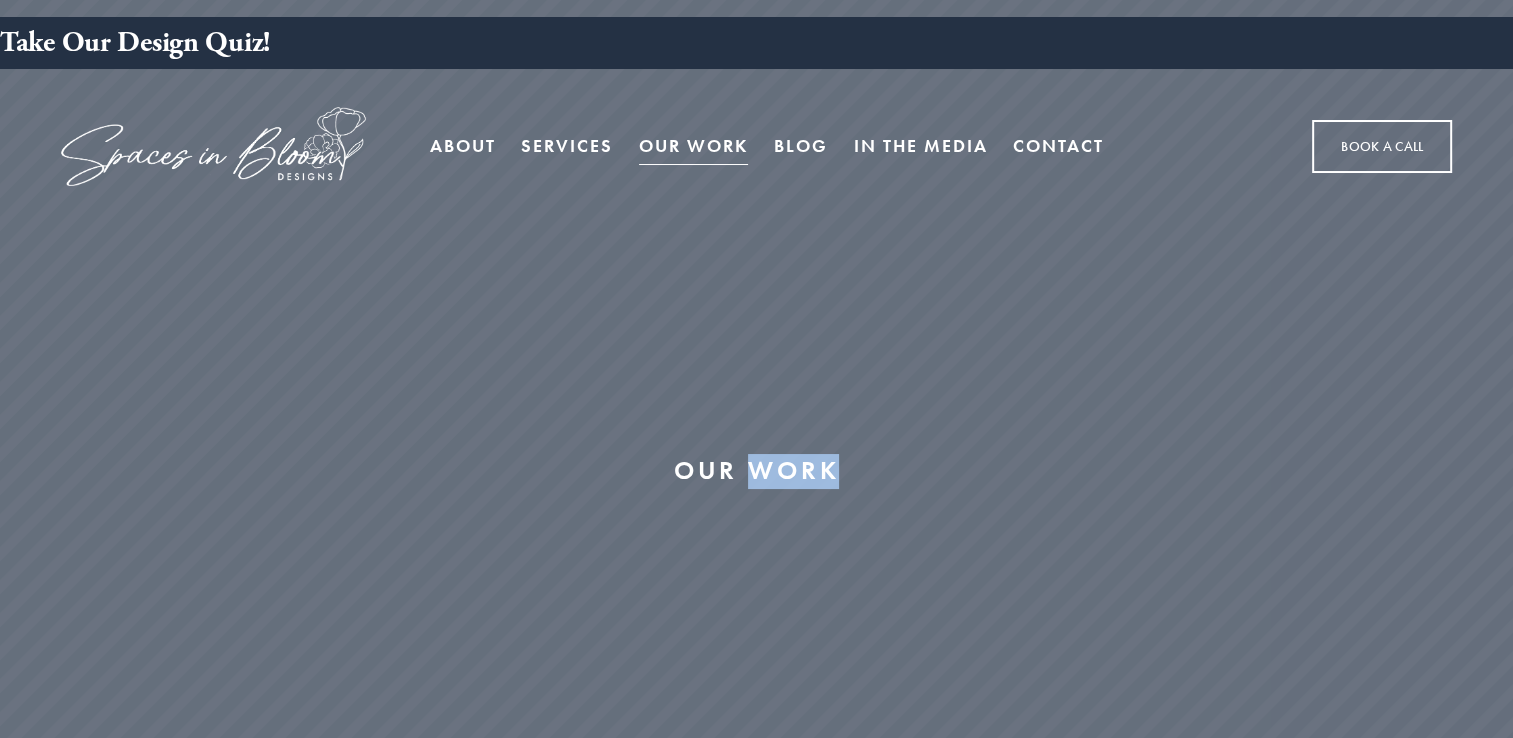 click on "OUR WORK" at bounding box center [757, 471] 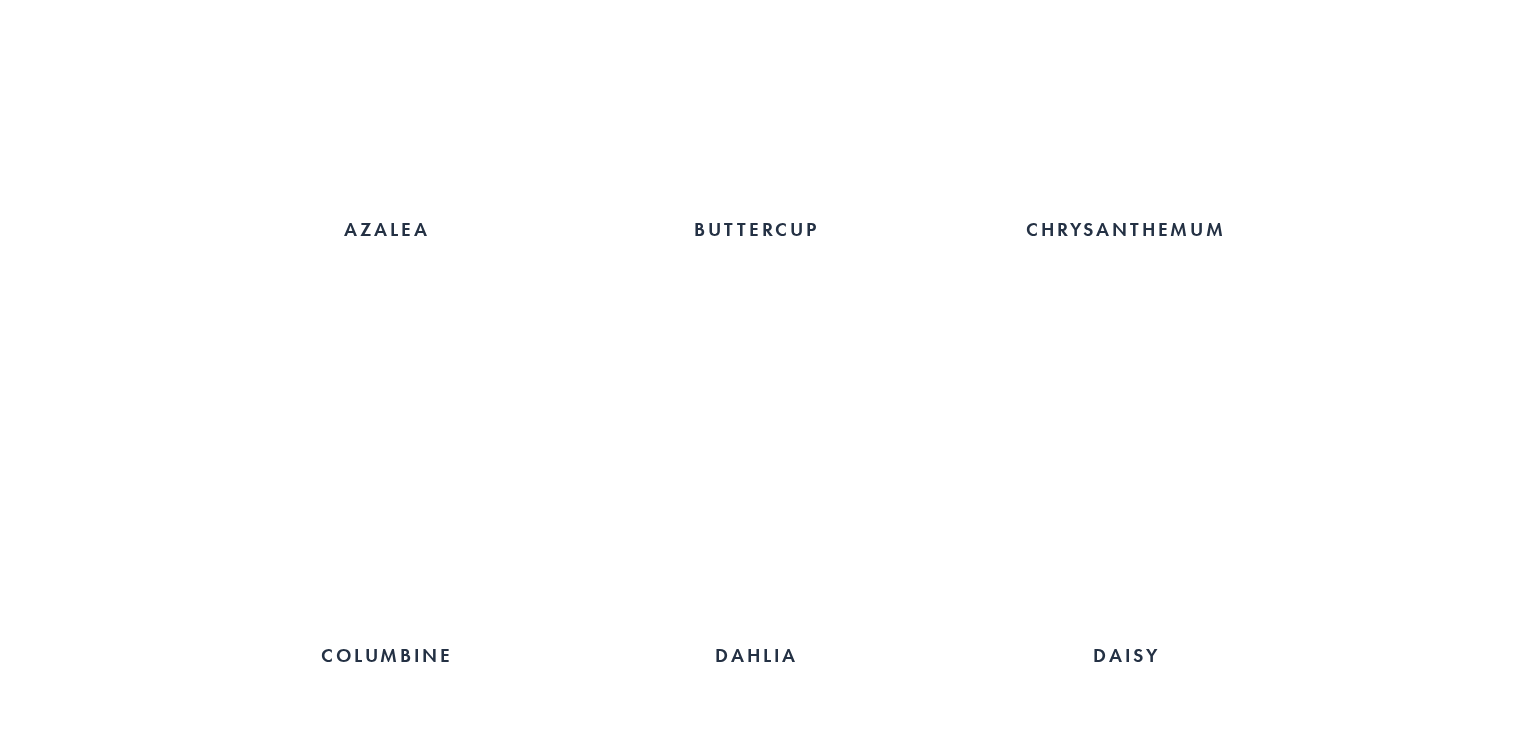 scroll, scrollTop: 1600, scrollLeft: 0, axis: vertical 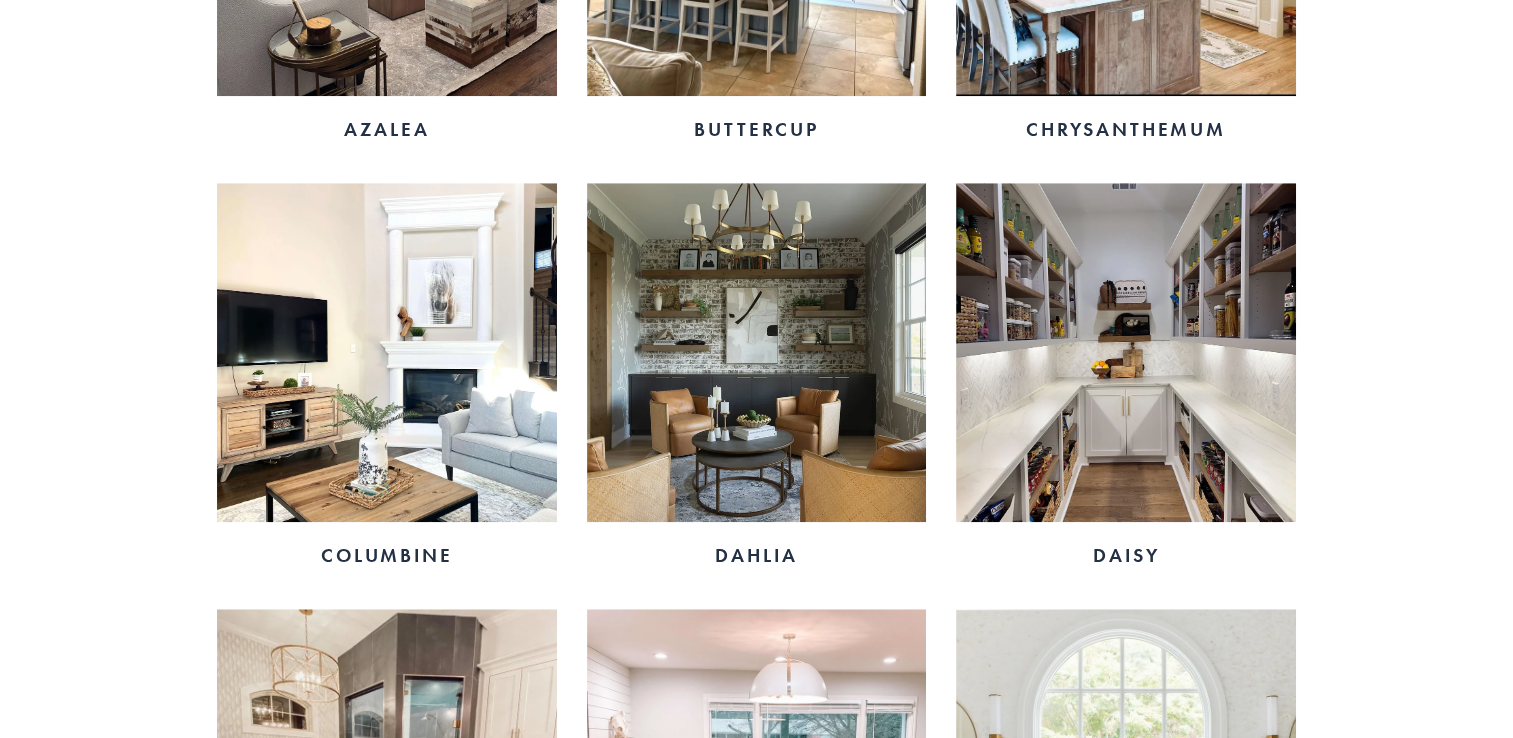 click at bounding box center [757, 353] 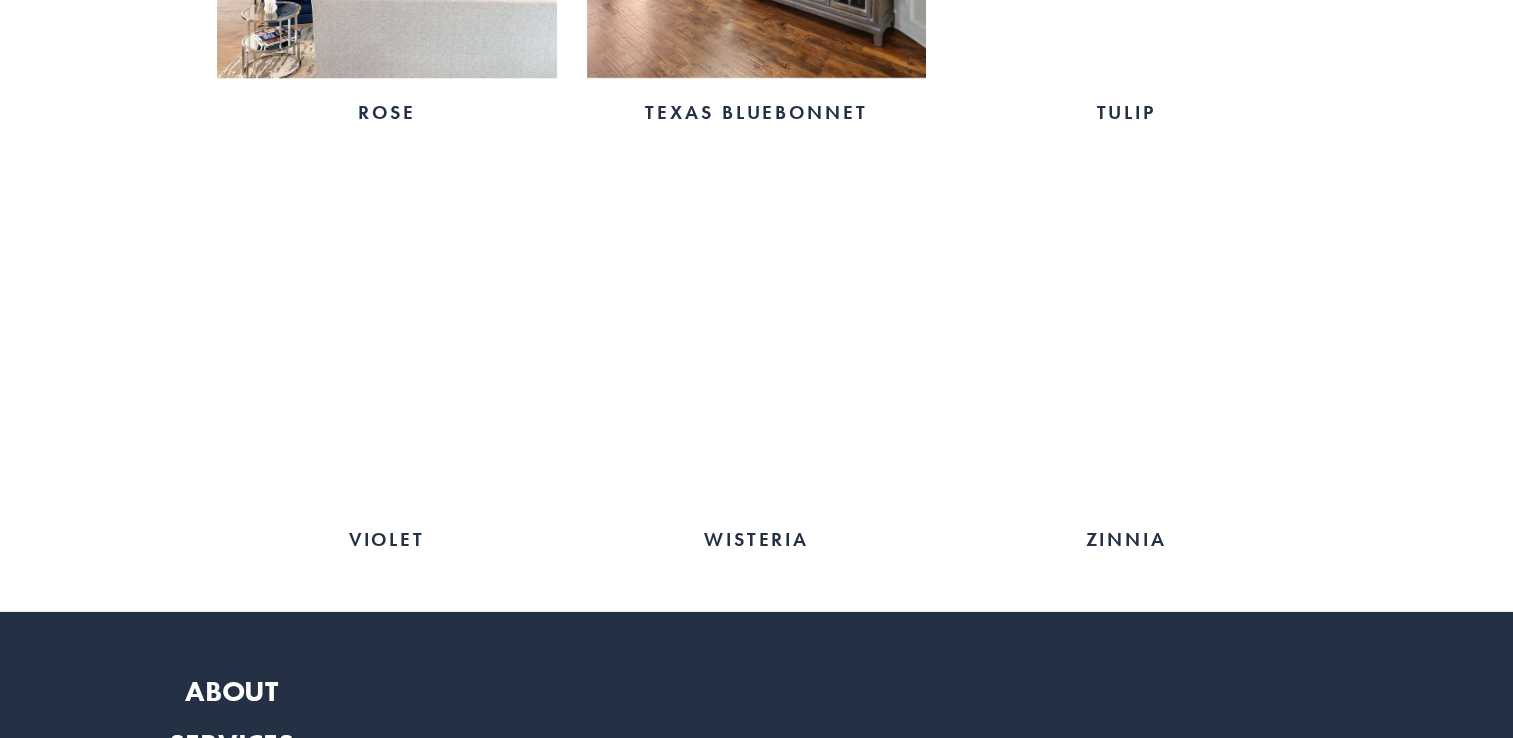 scroll, scrollTop: 3800, scrollLeft: 0, axis: vertical 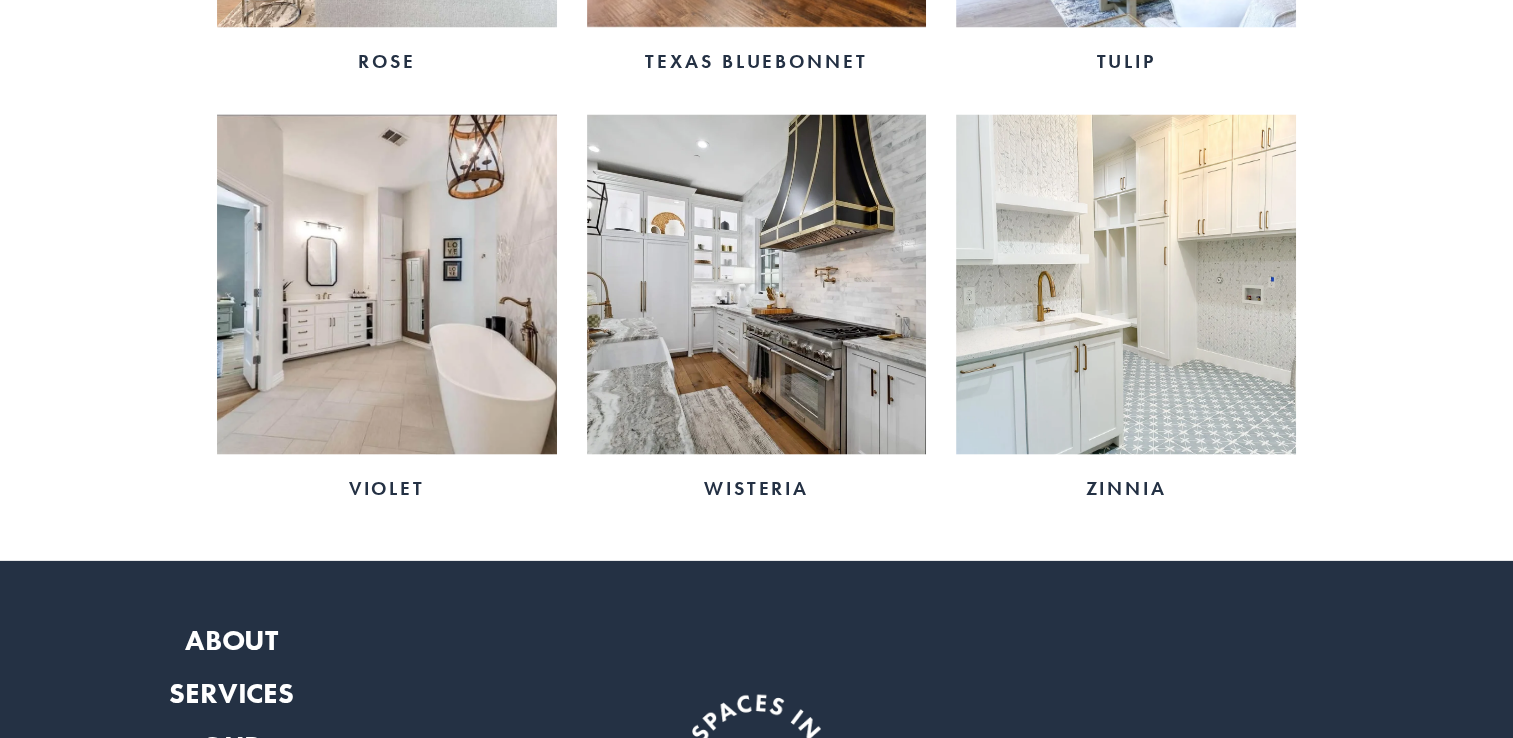 click on "[PLANT_NAME]" at bounding box center [1126, 488] 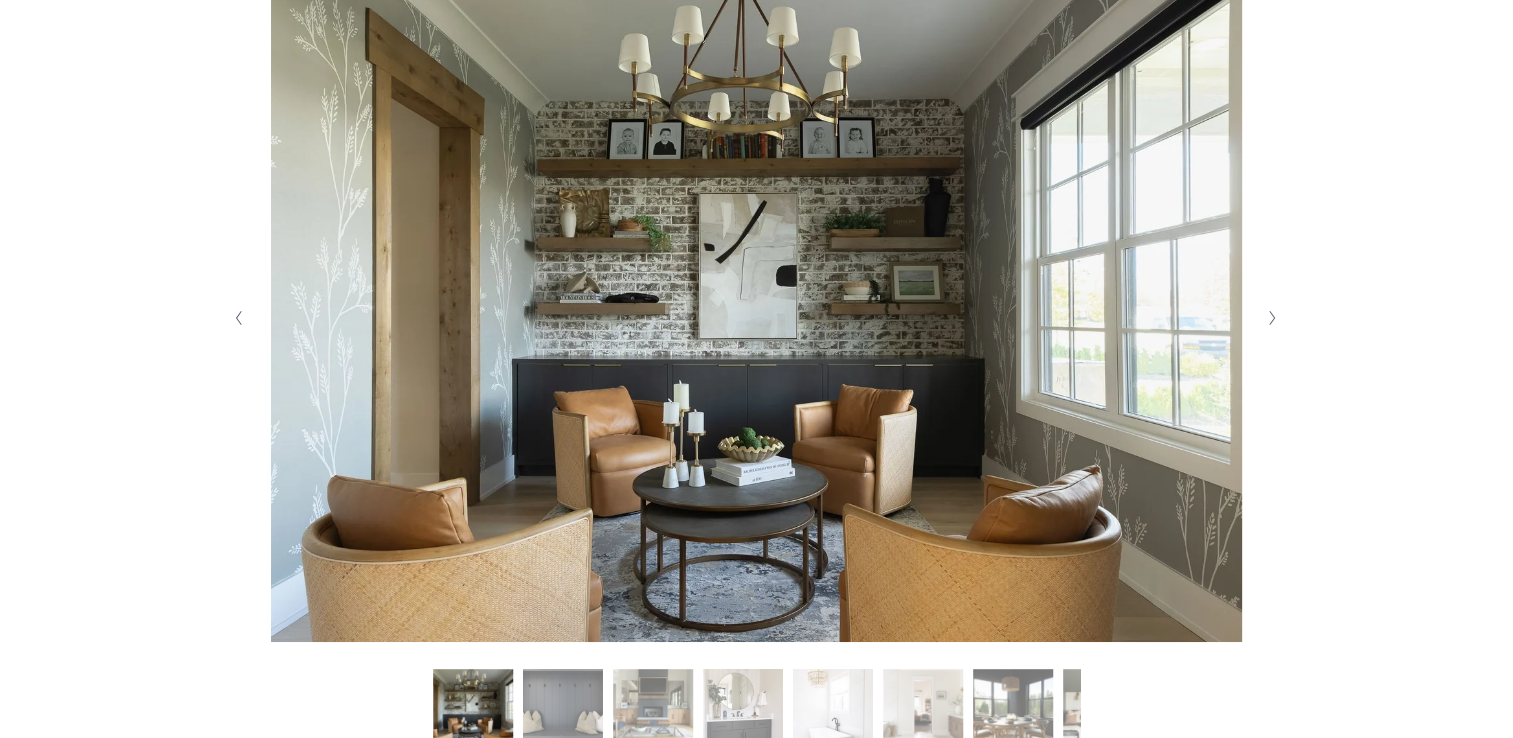 scroll, scrollTop: 500, scrollLeft: 0, axis: vertical 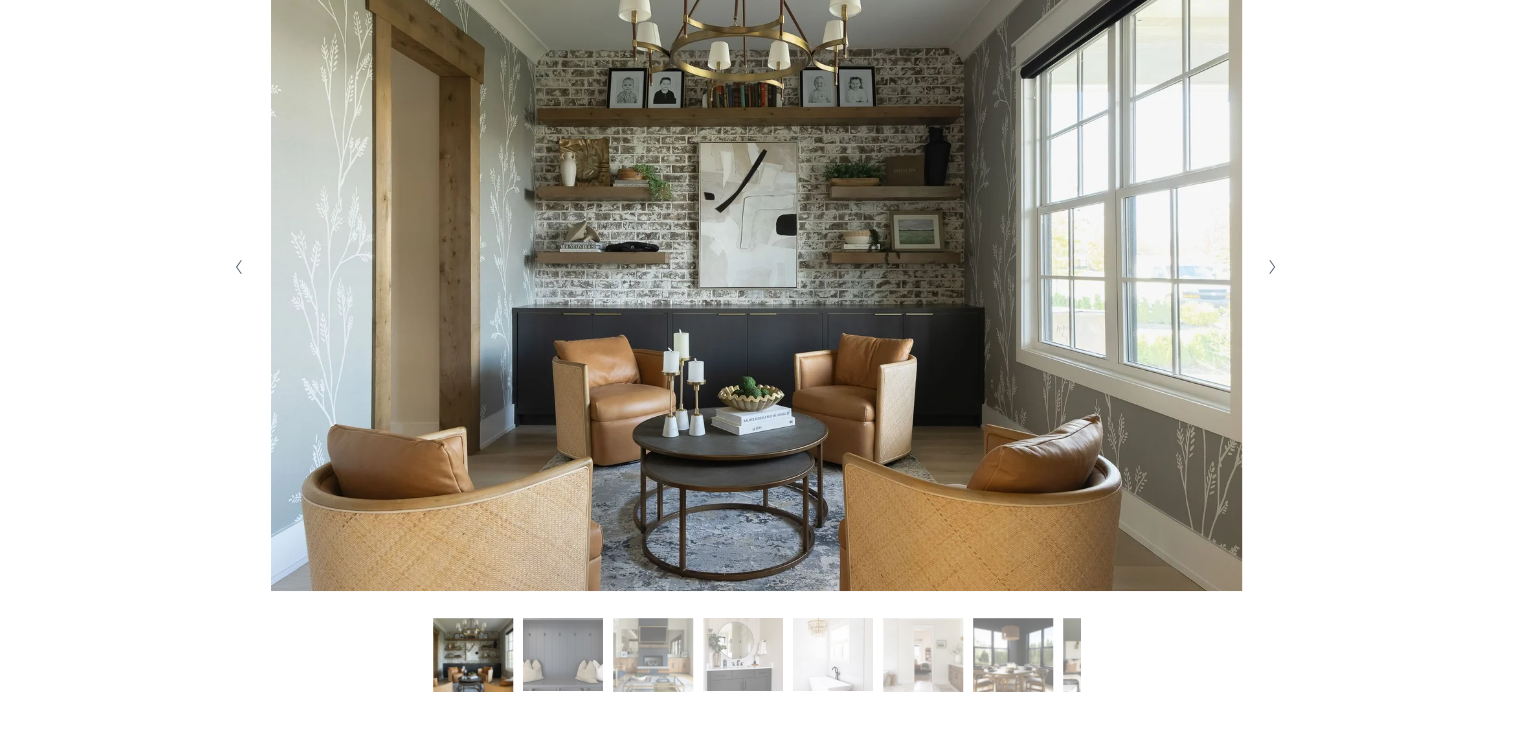 click at bounding box center [756, 267] 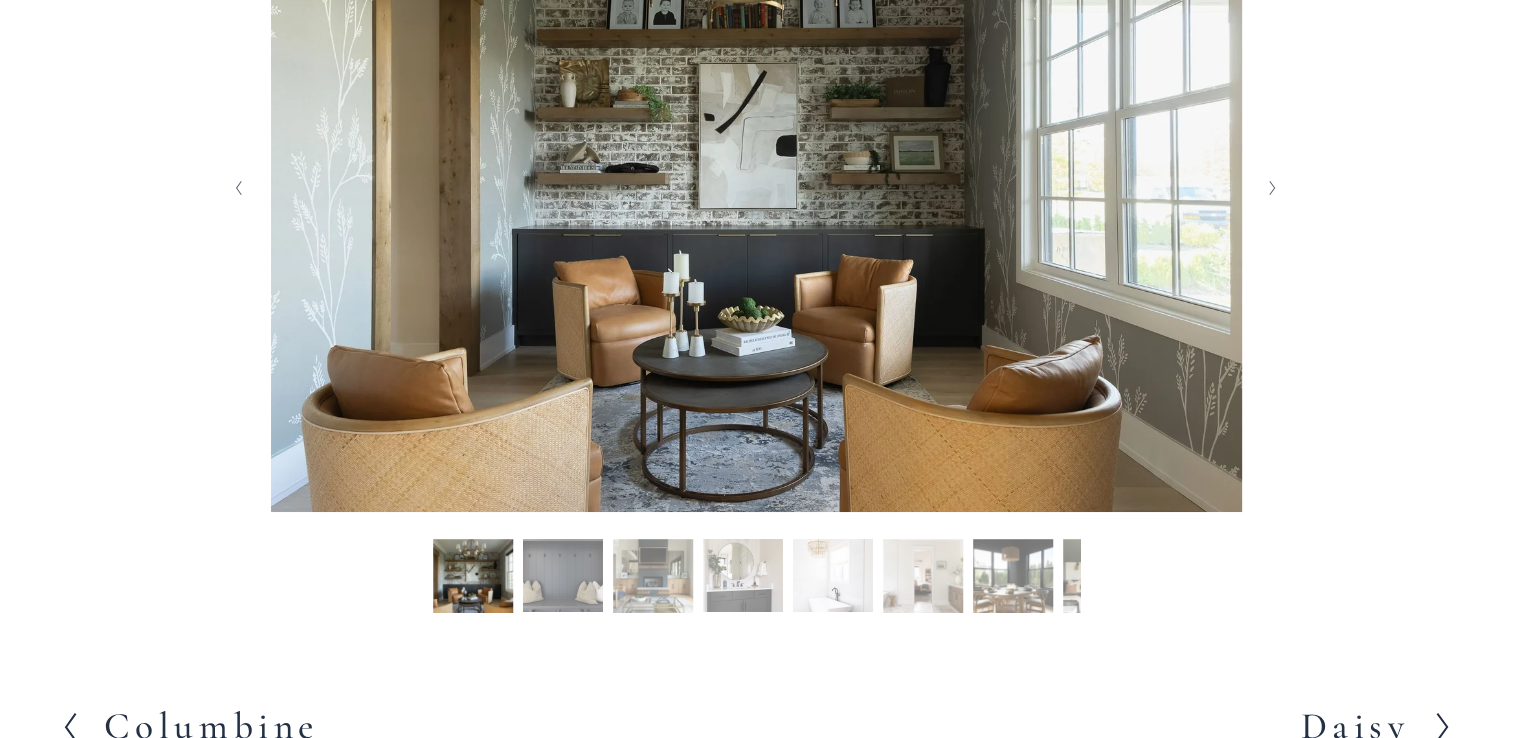 scroll, scrollTop: 800, scrollLeft: 0, axis: vertical 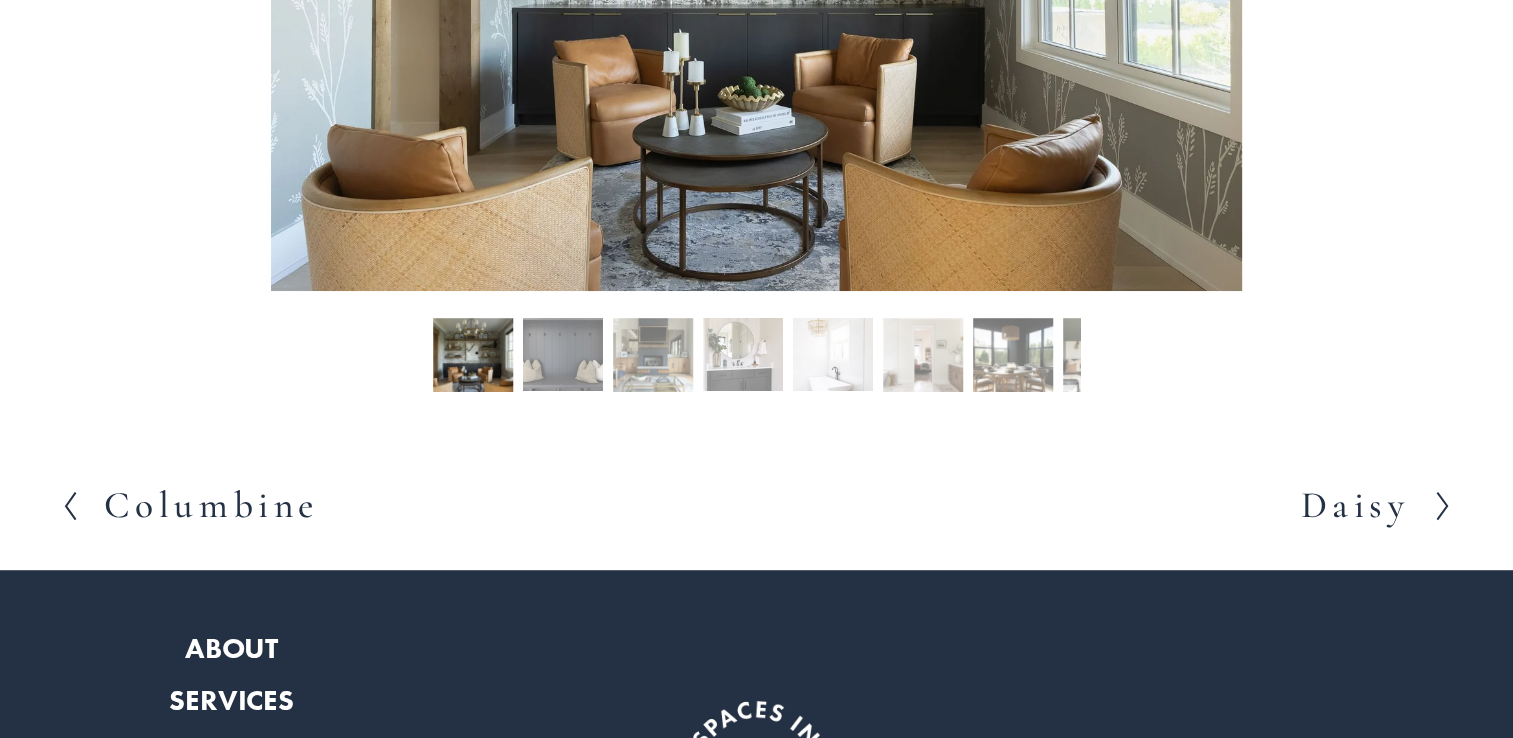 click on "Slide 2
Slide 2 (current slide)" at bounding box center (563, 358) 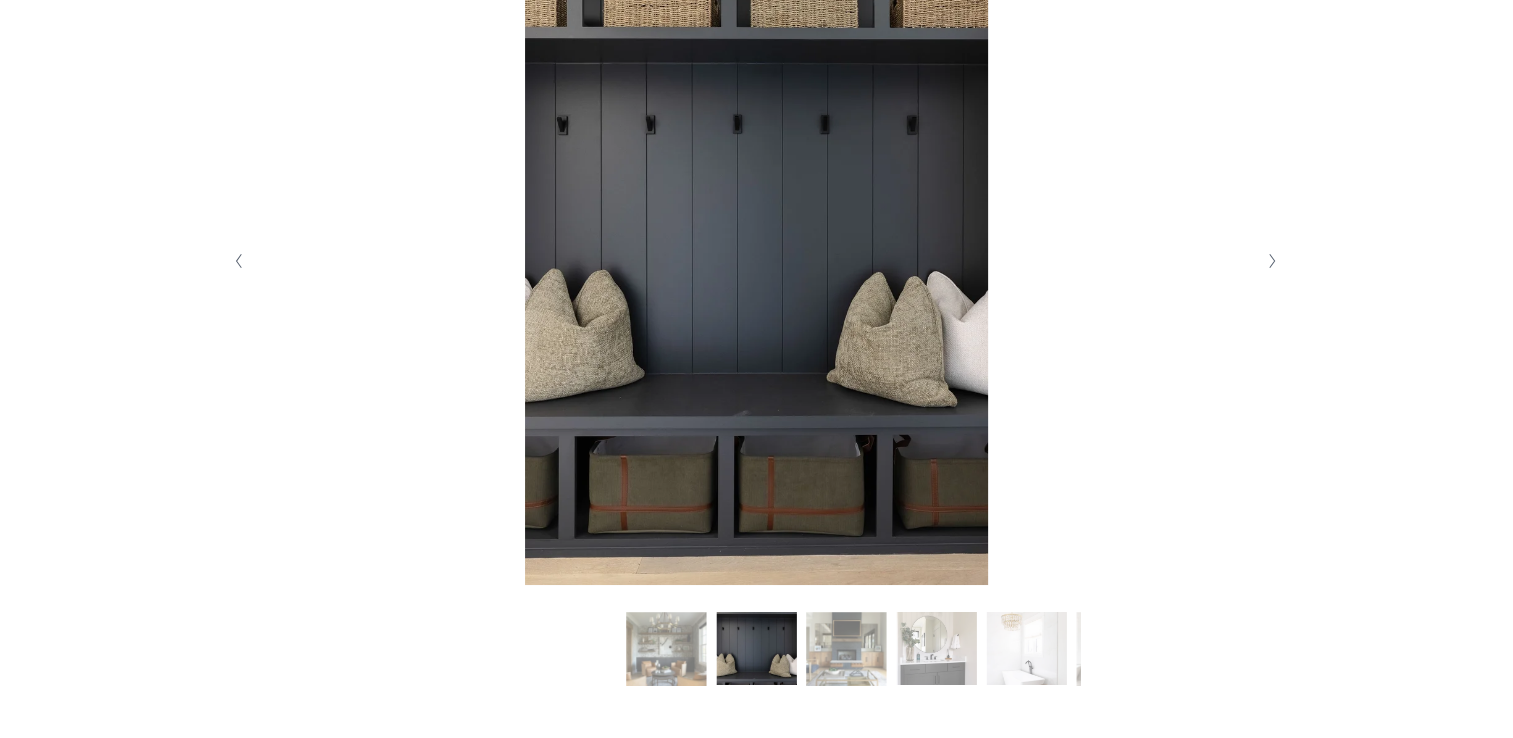 scroll, scrollTop: 500, scrollLeft: 0, axis: vertical 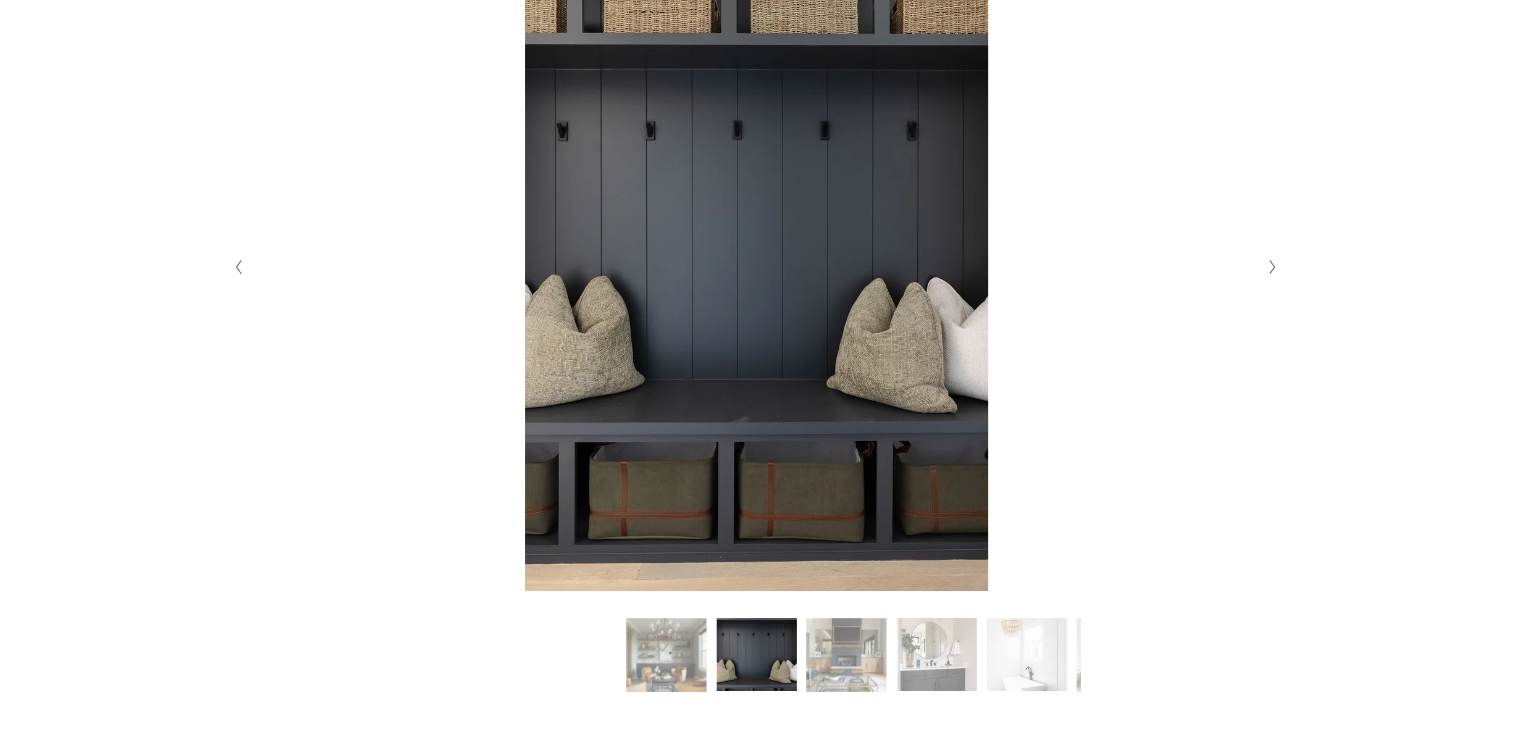 click on "Slide 3
Slide 3 (current slide)" at bounding box center [846, 658] 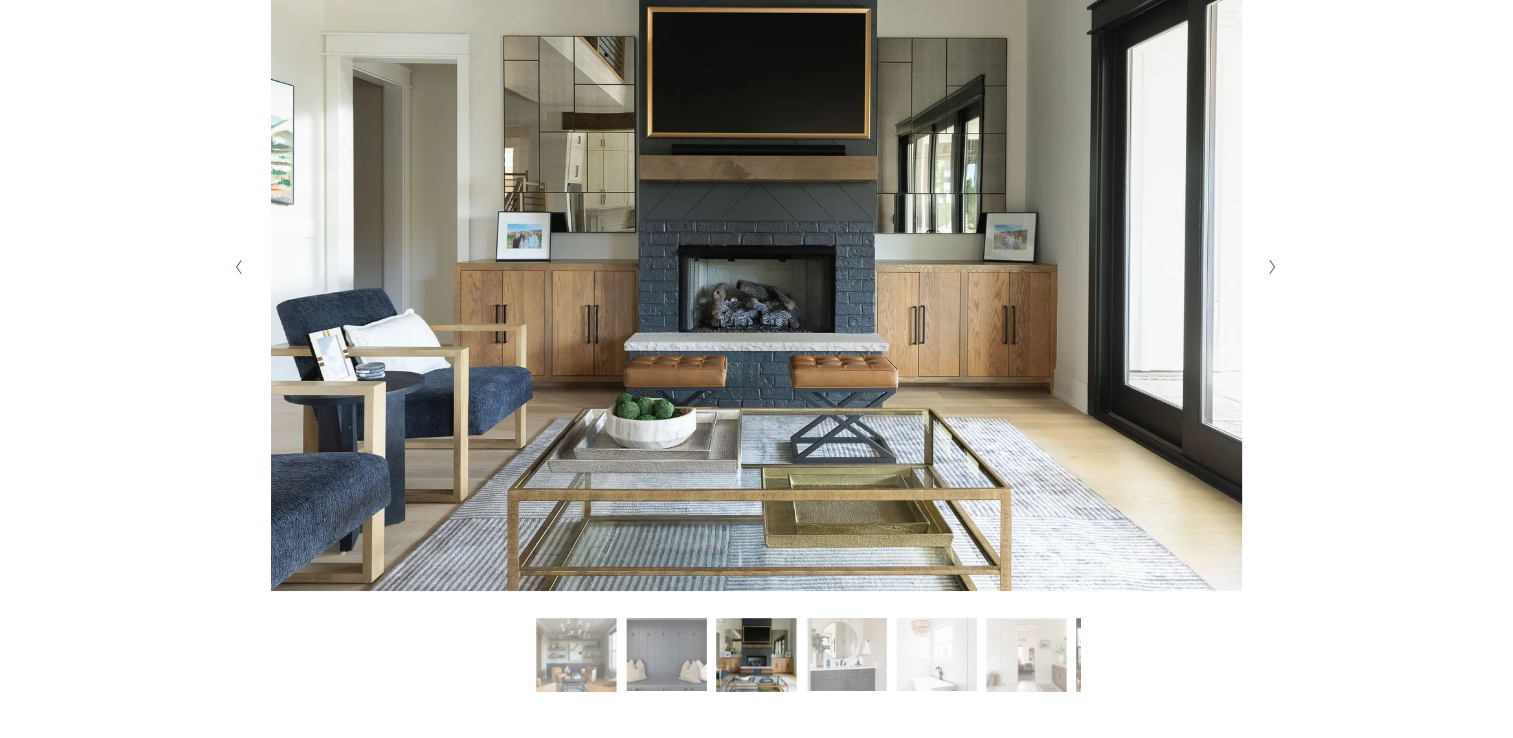 click on "Slide 5
Slide 5 (current slide)" at bounding box center [936, 658] 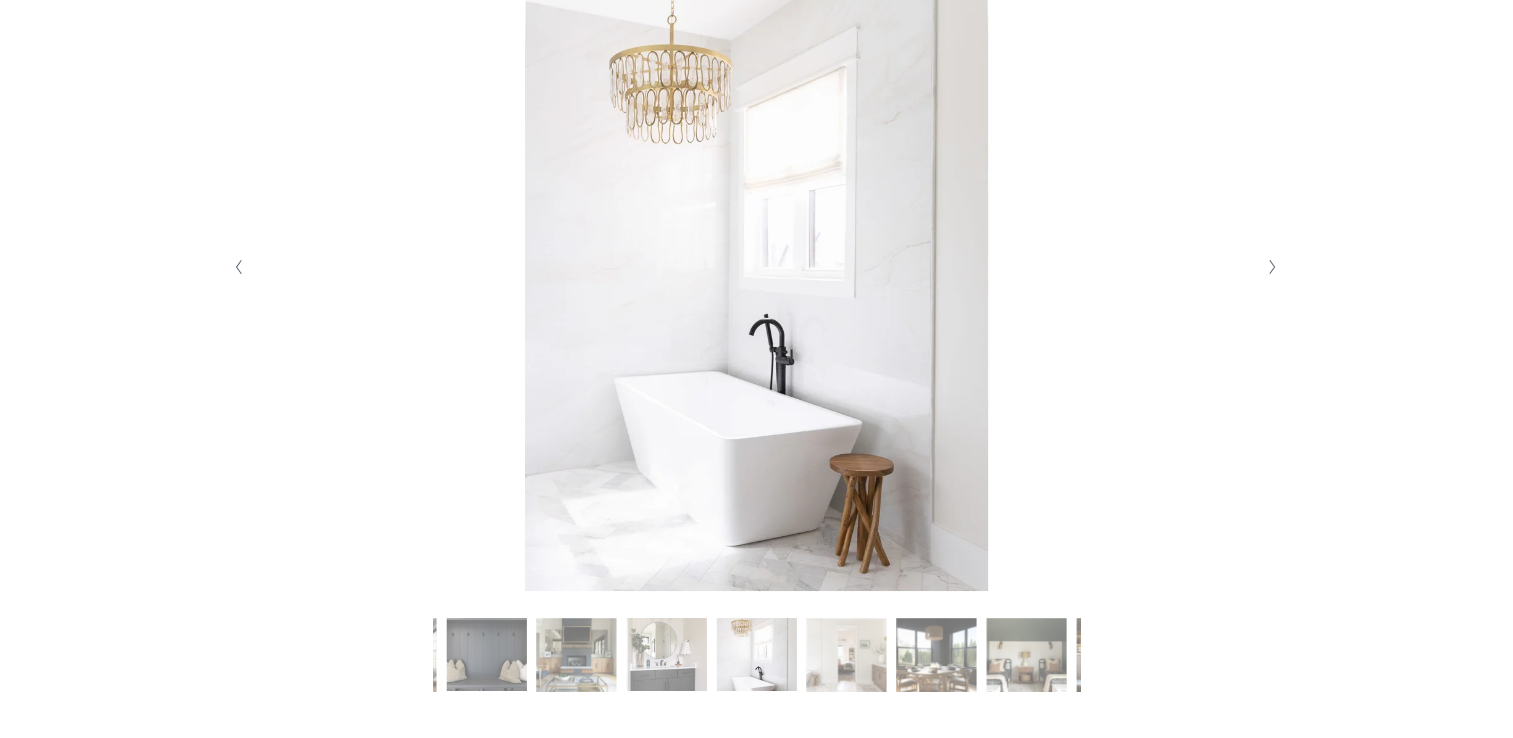 click on "Slide 8
Slide 8 (current slide)" at bounding box center [1026, 658] 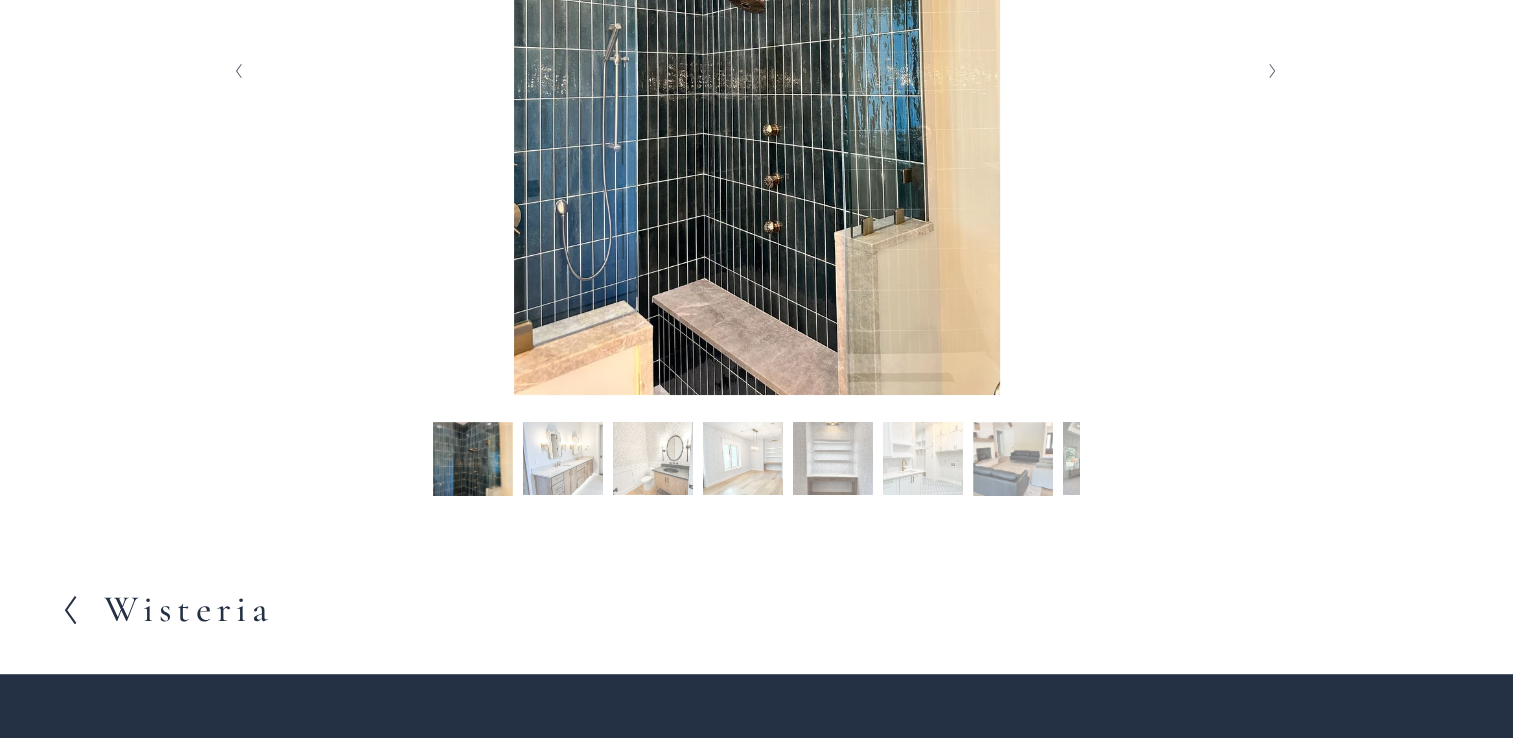 scroll, scrollTop: 600, scrollLeft: 0, axis: vertical 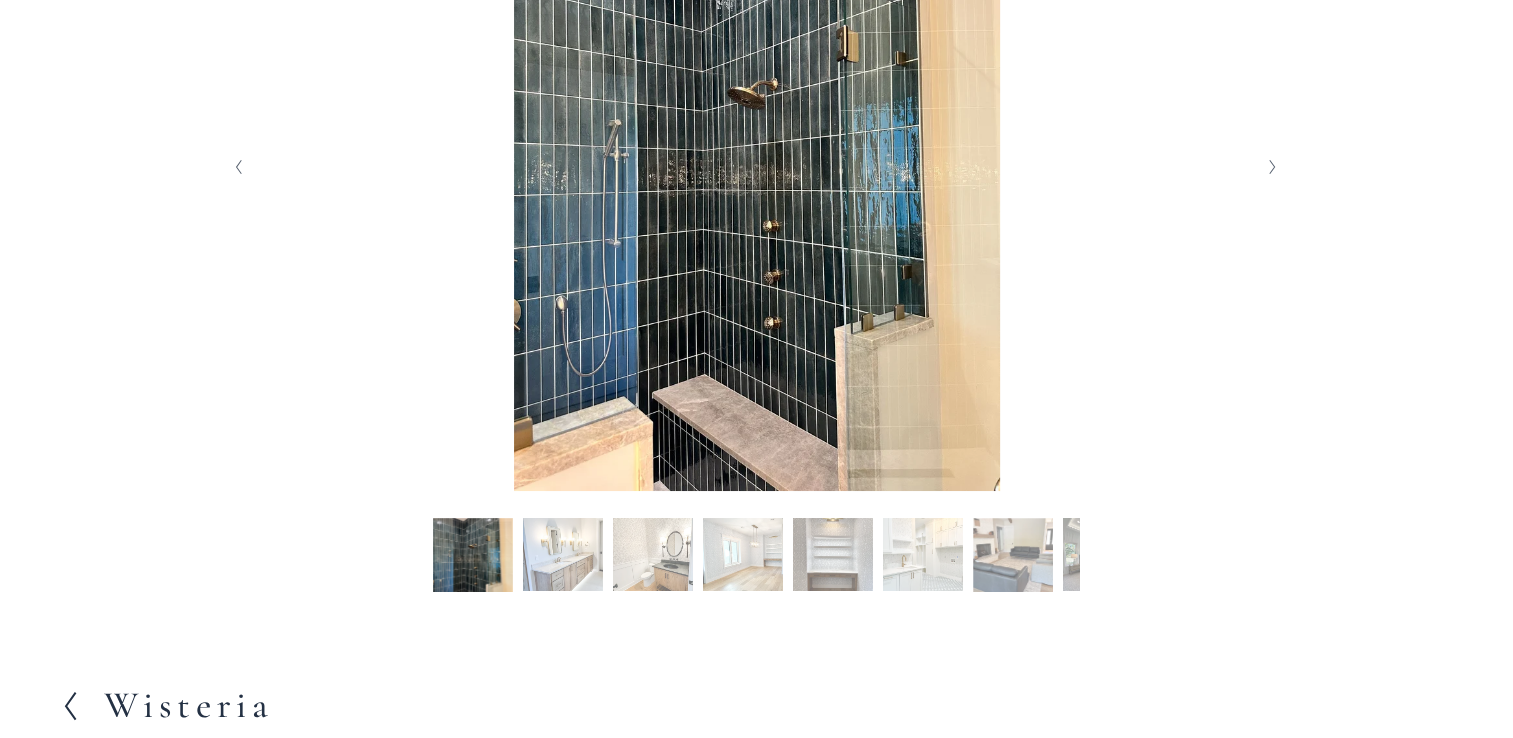 click on "Slide 4
Slide 4 (current slide)" at bounding box center (743, 558) 